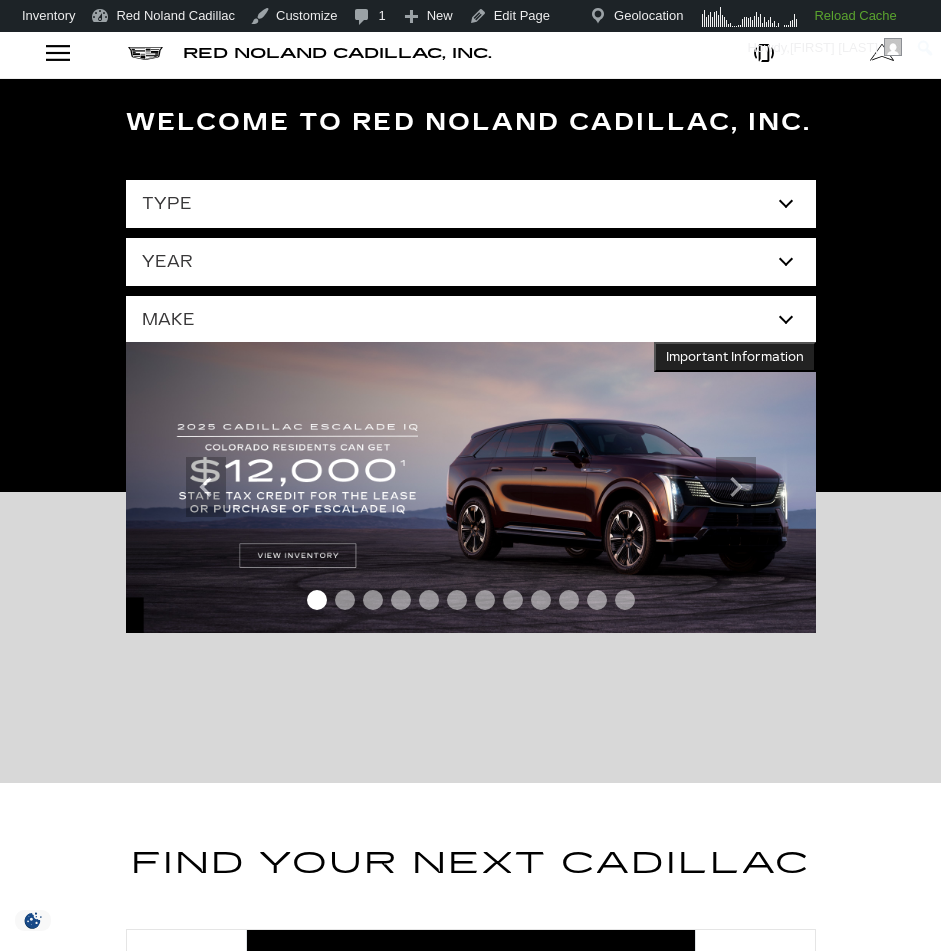 scroll, scrollTop: 0, scrollLeft: 0, axis: both 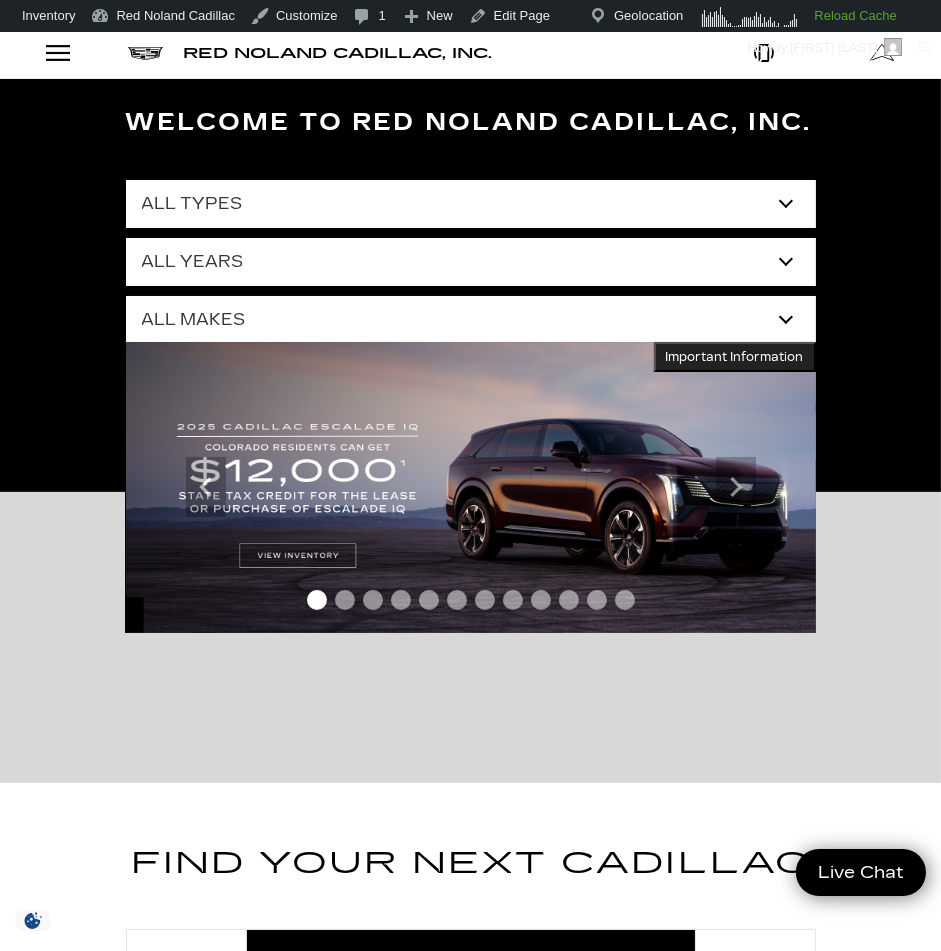 click at bounding box center [58, 53] 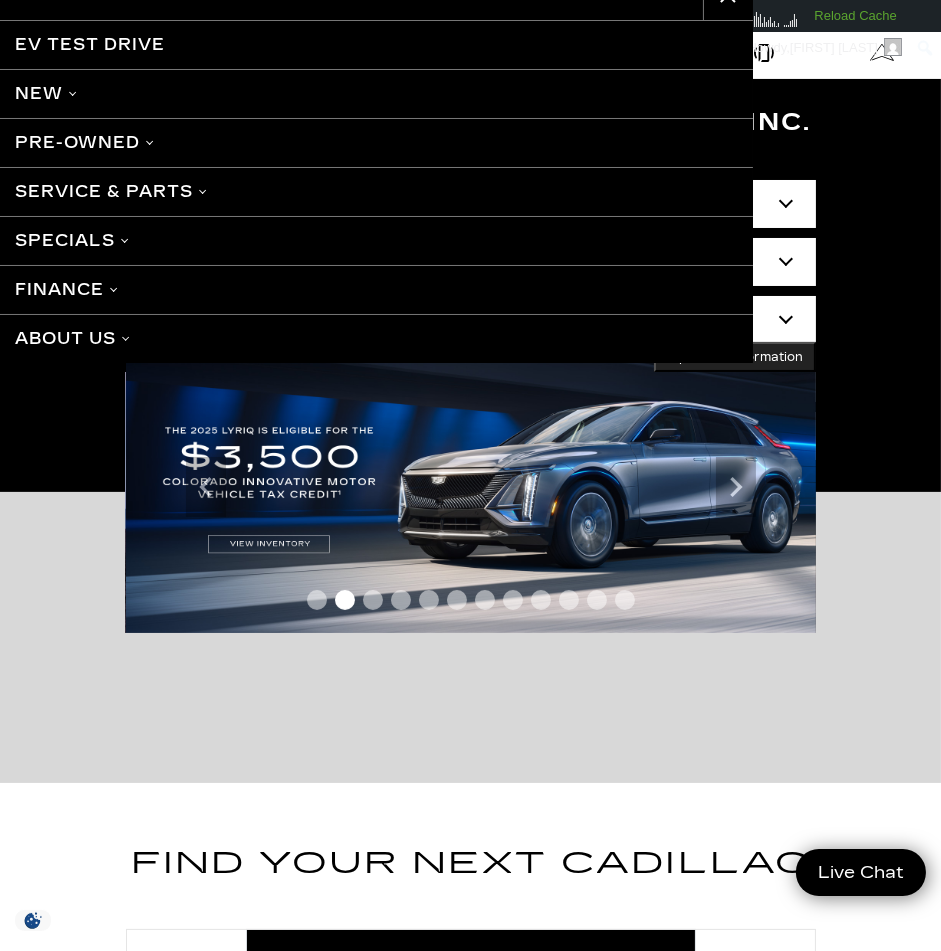 click on "New" at bounding box center (376, 93) 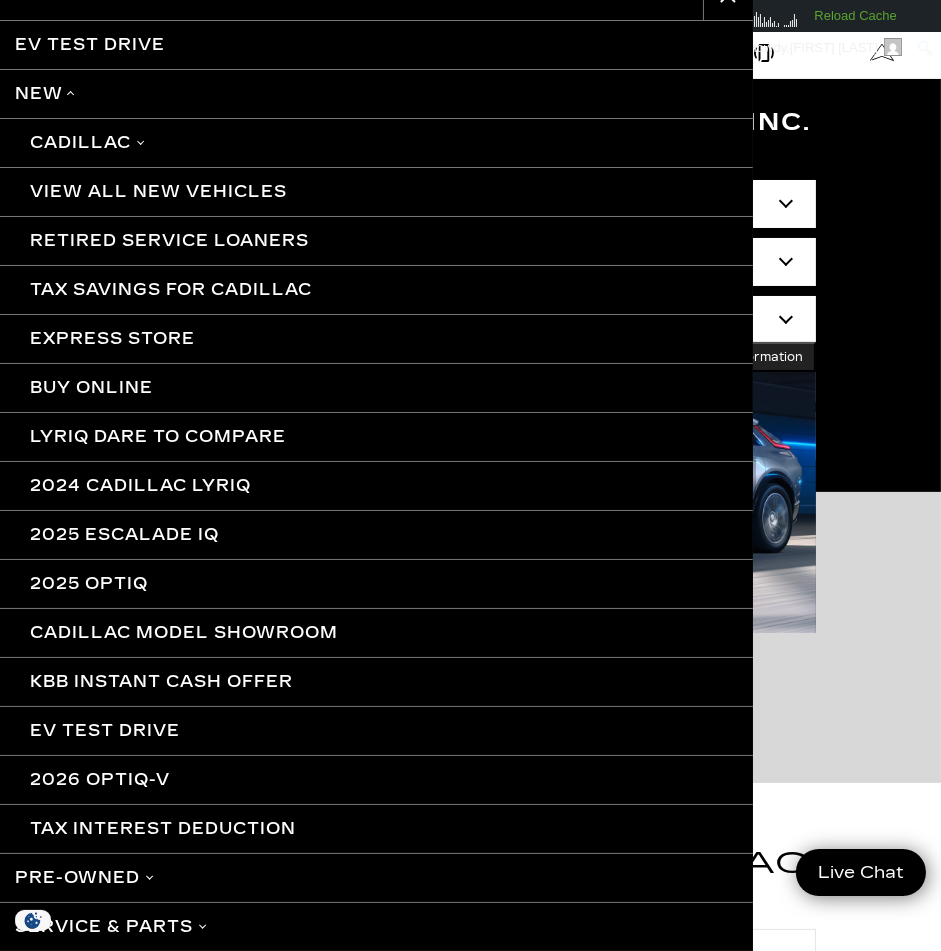 click on "Cadillac" at bounding box center [376, 142] 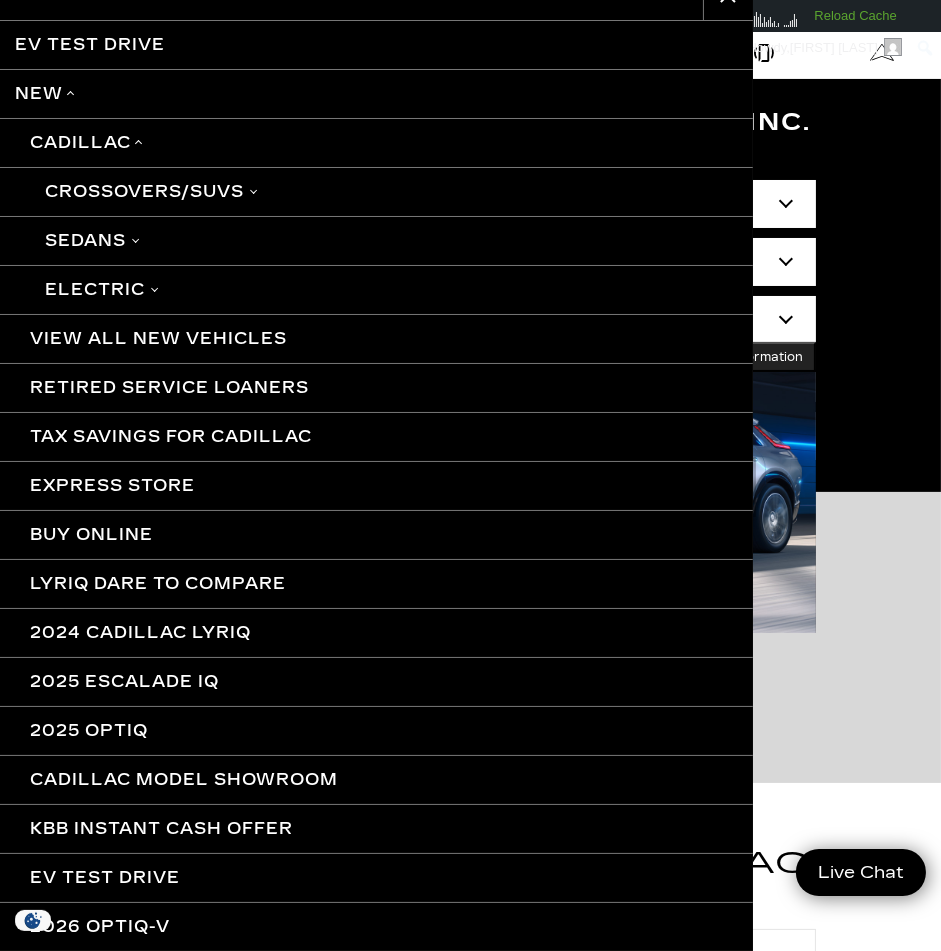 click on "New" at bounding box center (376, 93) 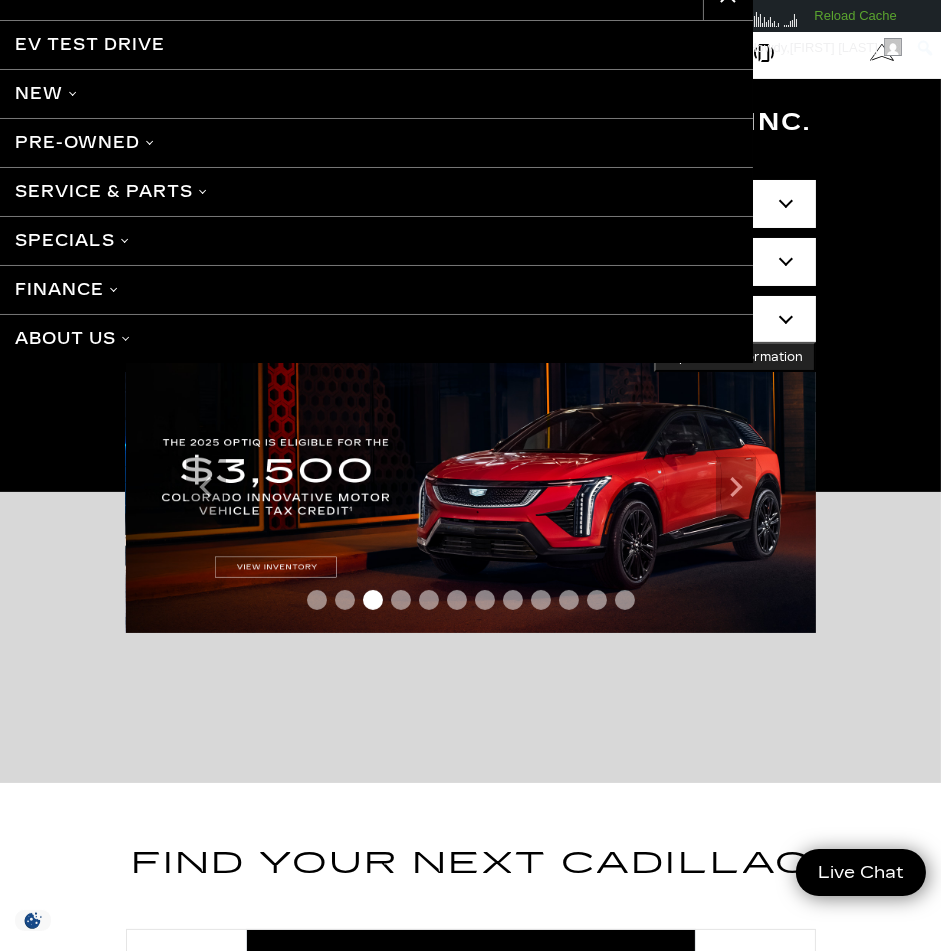 click on "New" at bounding box center (376, 93) 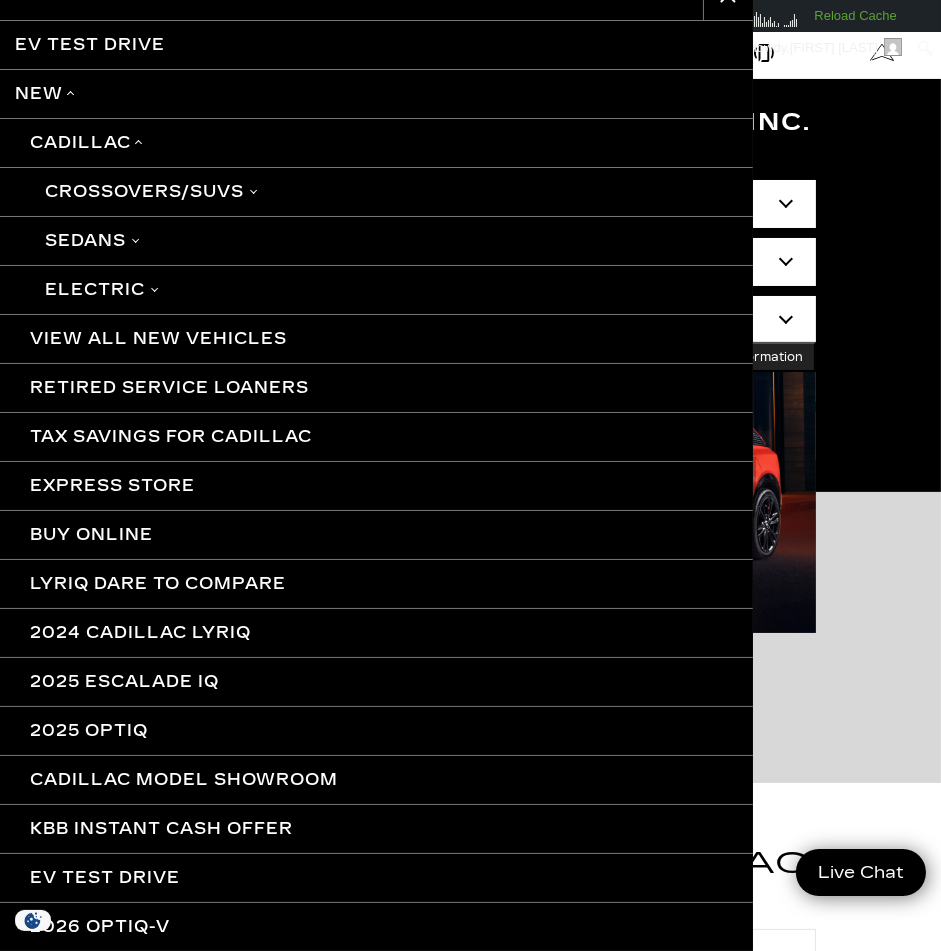 click on "View All New Vehicles" at bounding box center (376, 338) 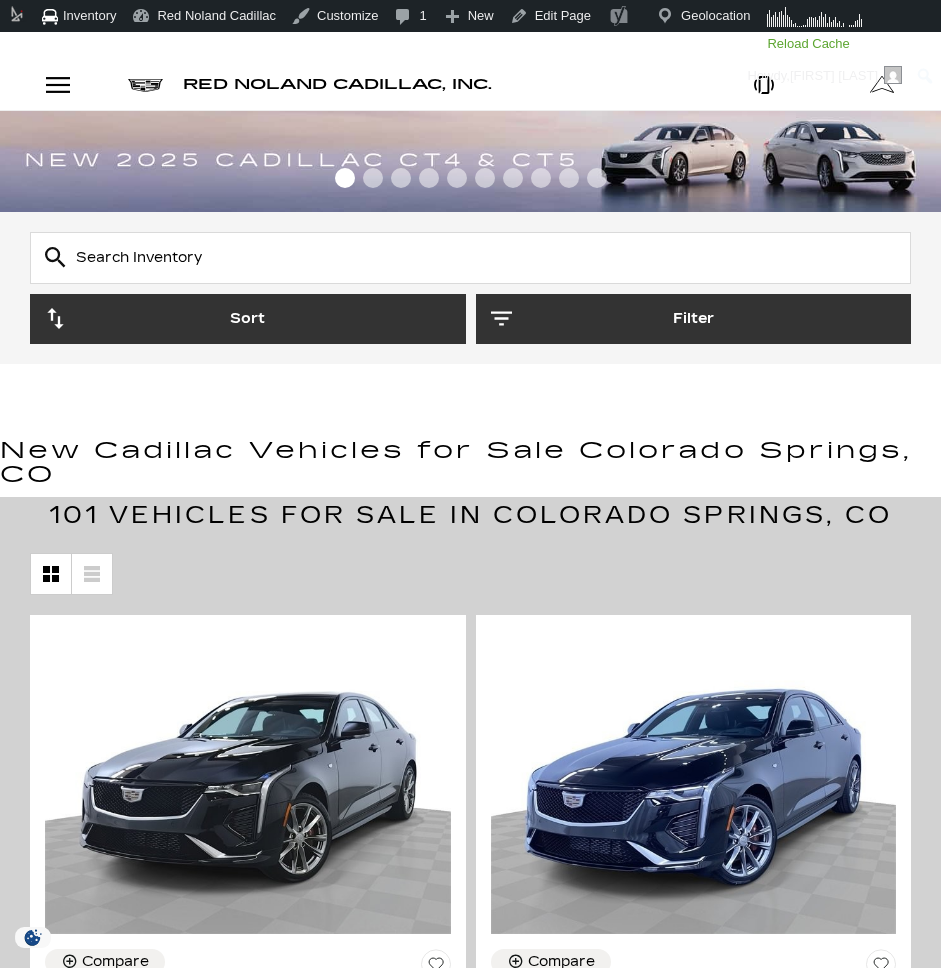 click at bounding box center (470, 258) 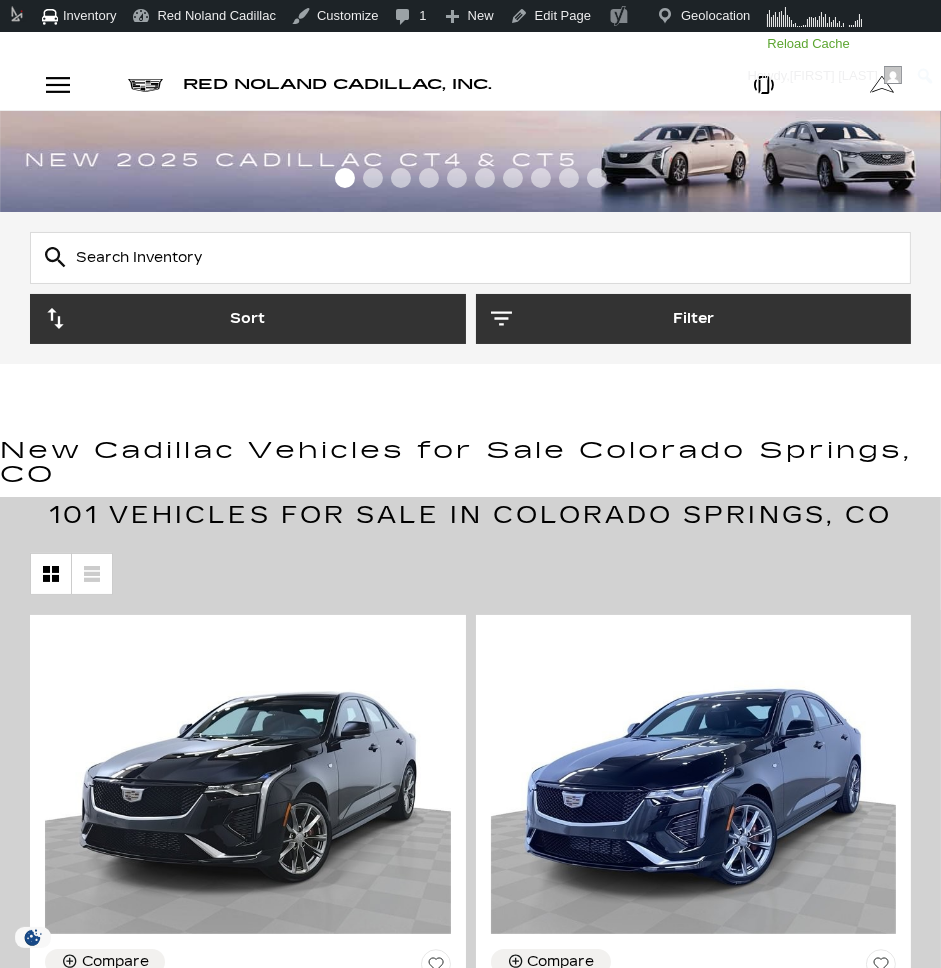scroll, scrollTop: 0, scrollLeft: 0, axis: both 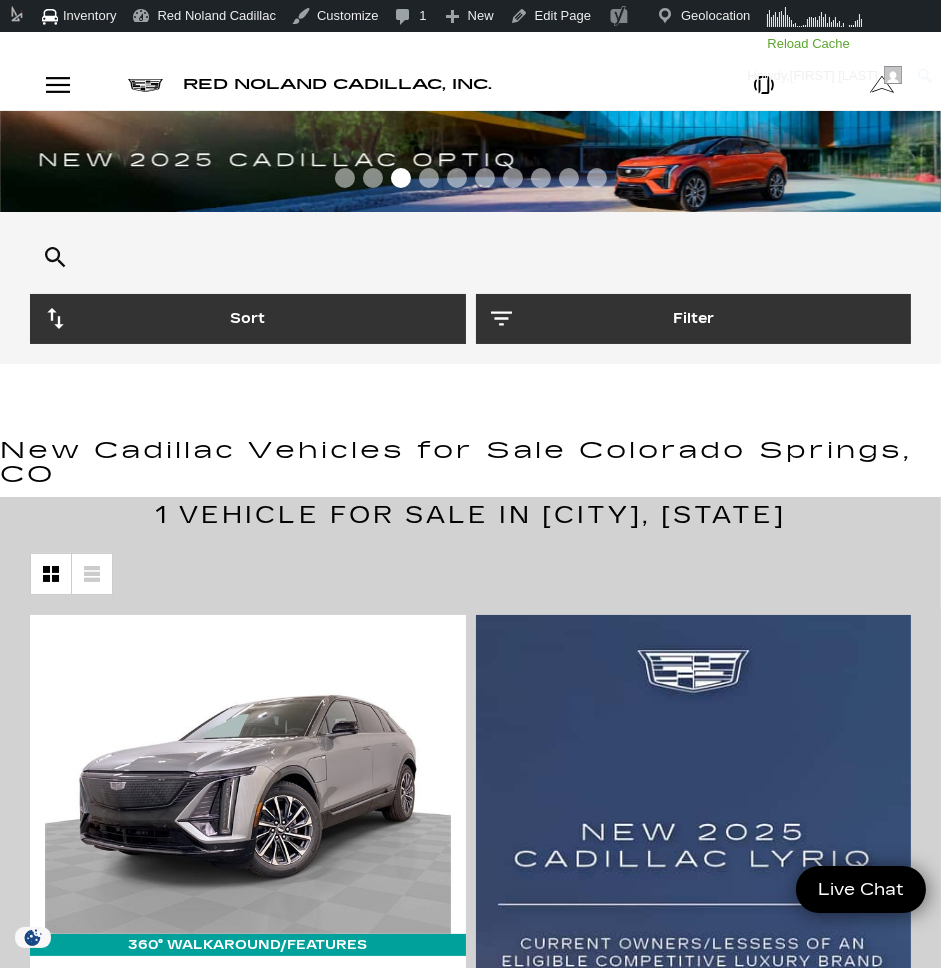click on "C307697" at bounding box center (470, 258) 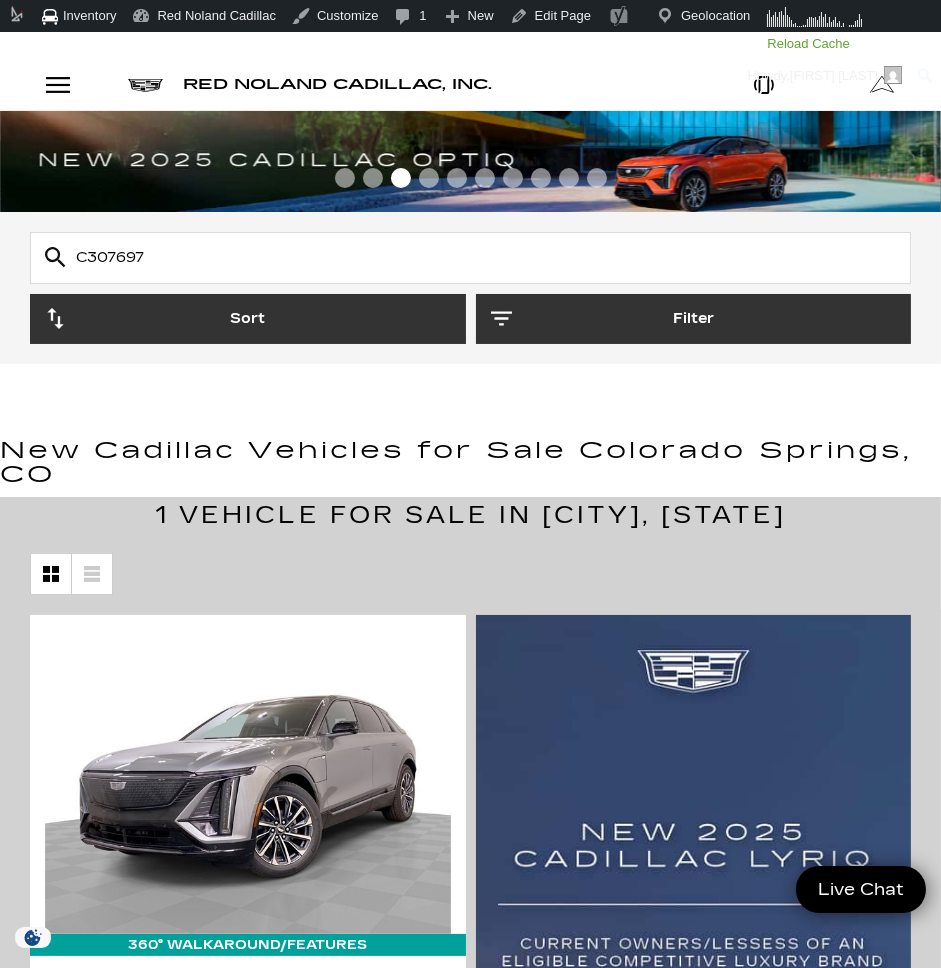 click on "C307697" at bounding box center (470, 258) 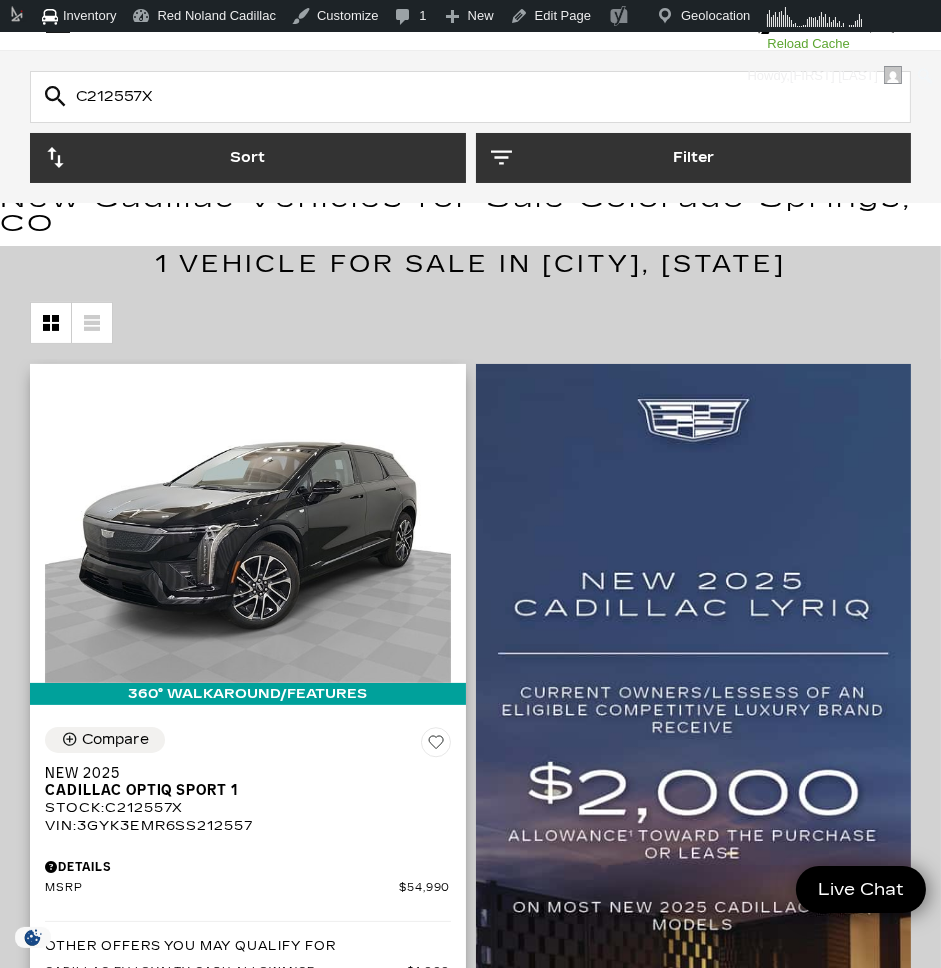 scroll, scrollTop: 252, scrollLeft: 0, axis: vertical 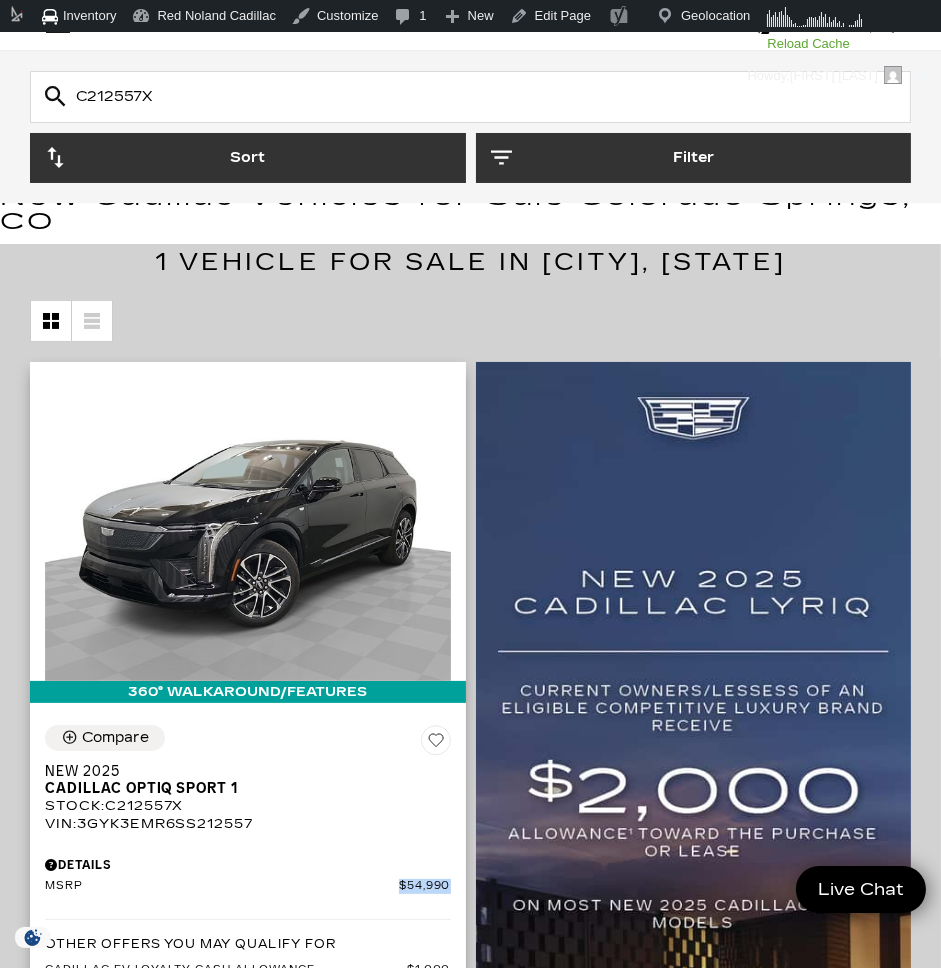drag, startPoint x: 455, startPoint y: 886, endPoint x: 400, endPoint y: 886, distance: 55 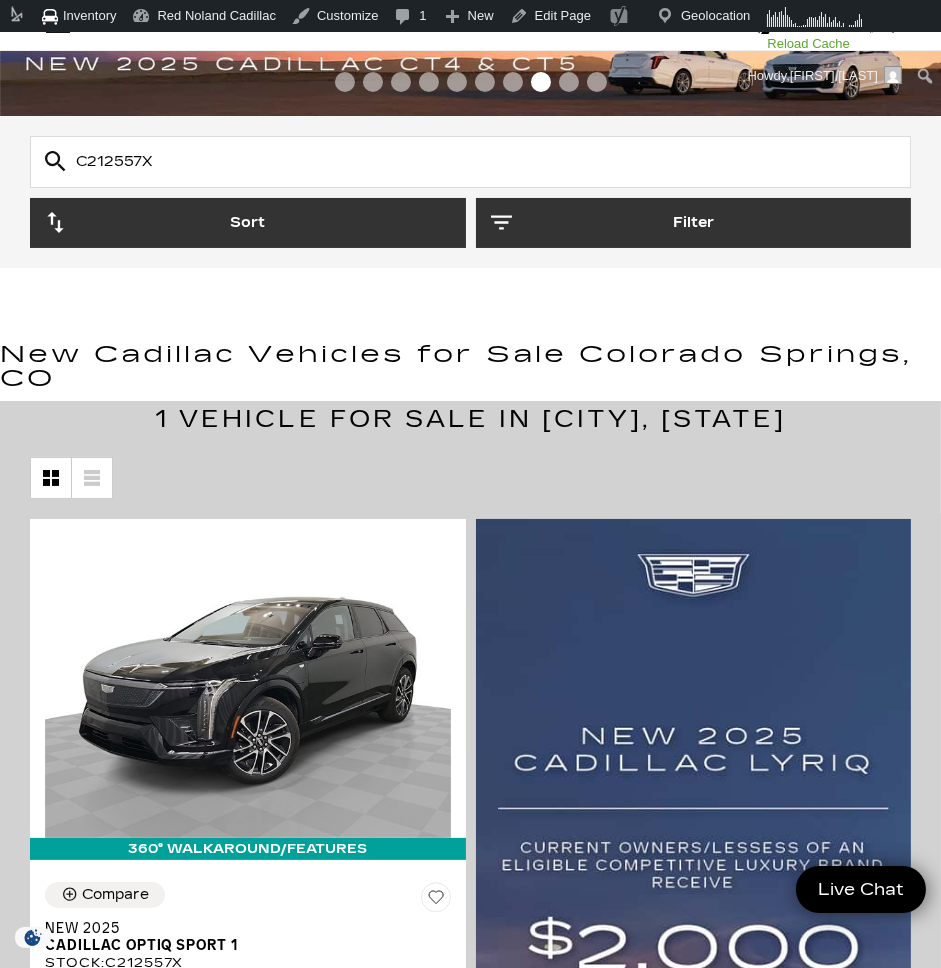 scroll, scrollTop: 0, scrollLeft: 0, axis: both 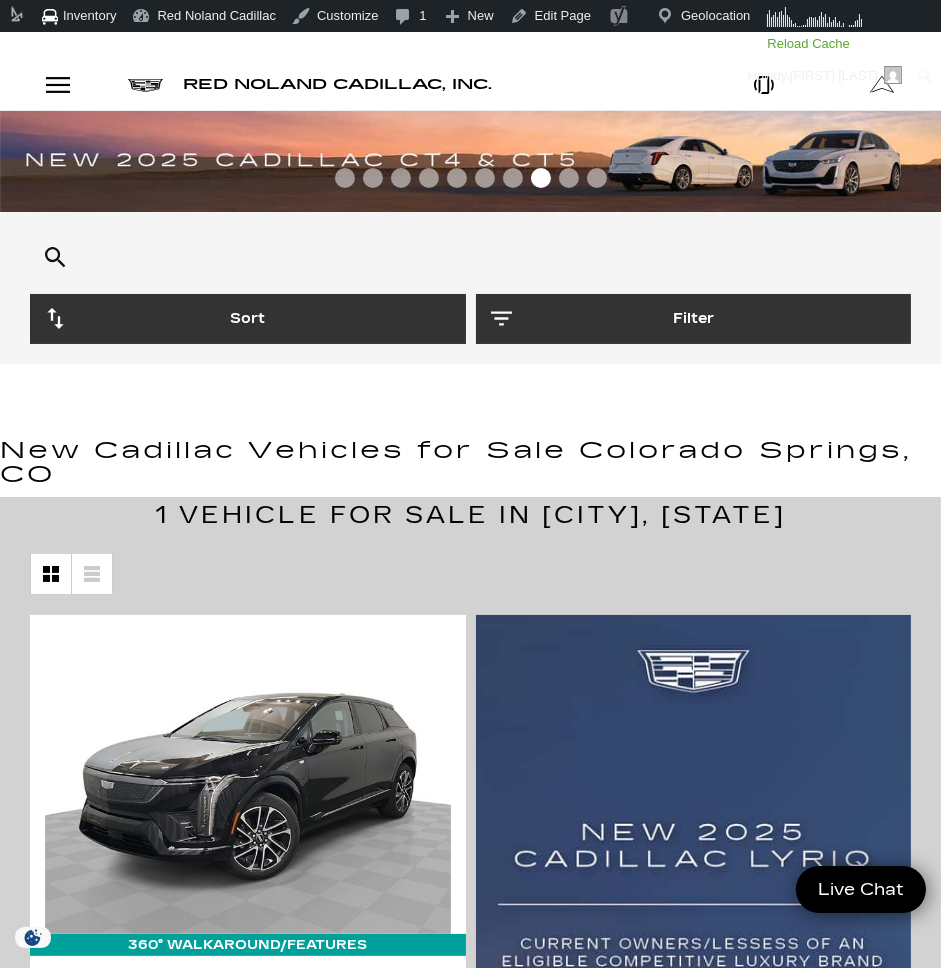 click on "C212557X" at bounding box center [470, 258] 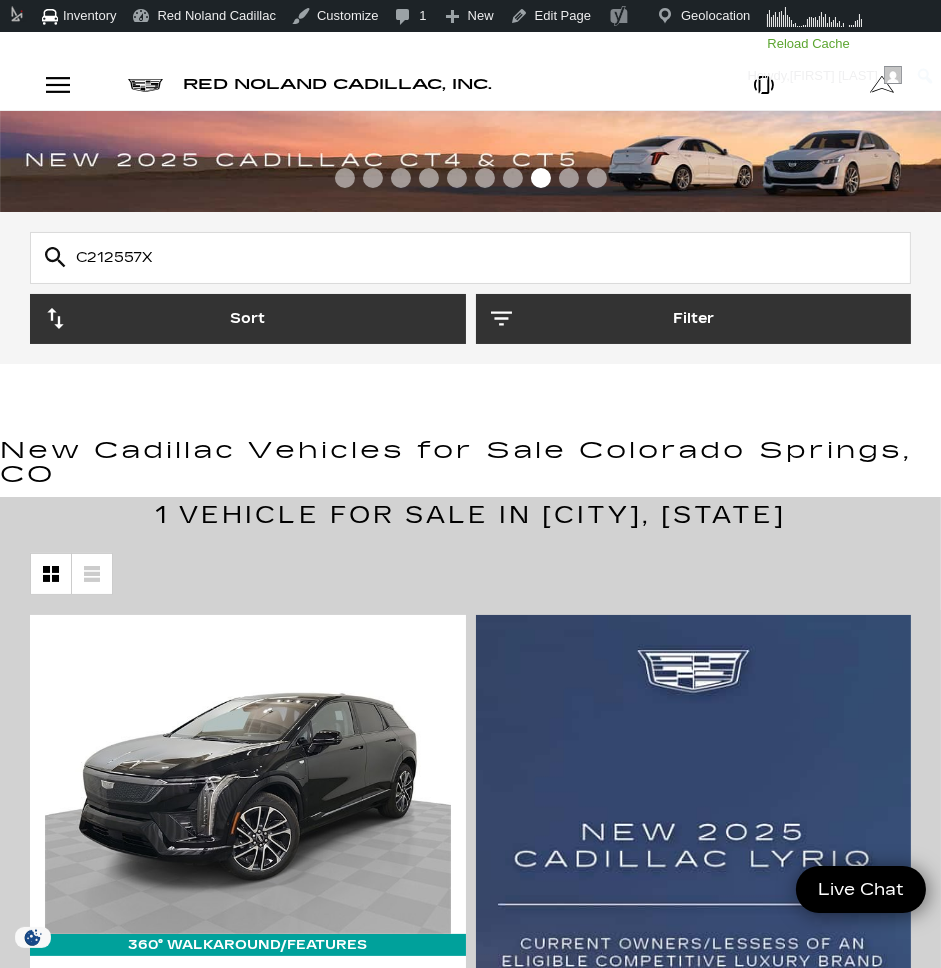 paste on "707982" 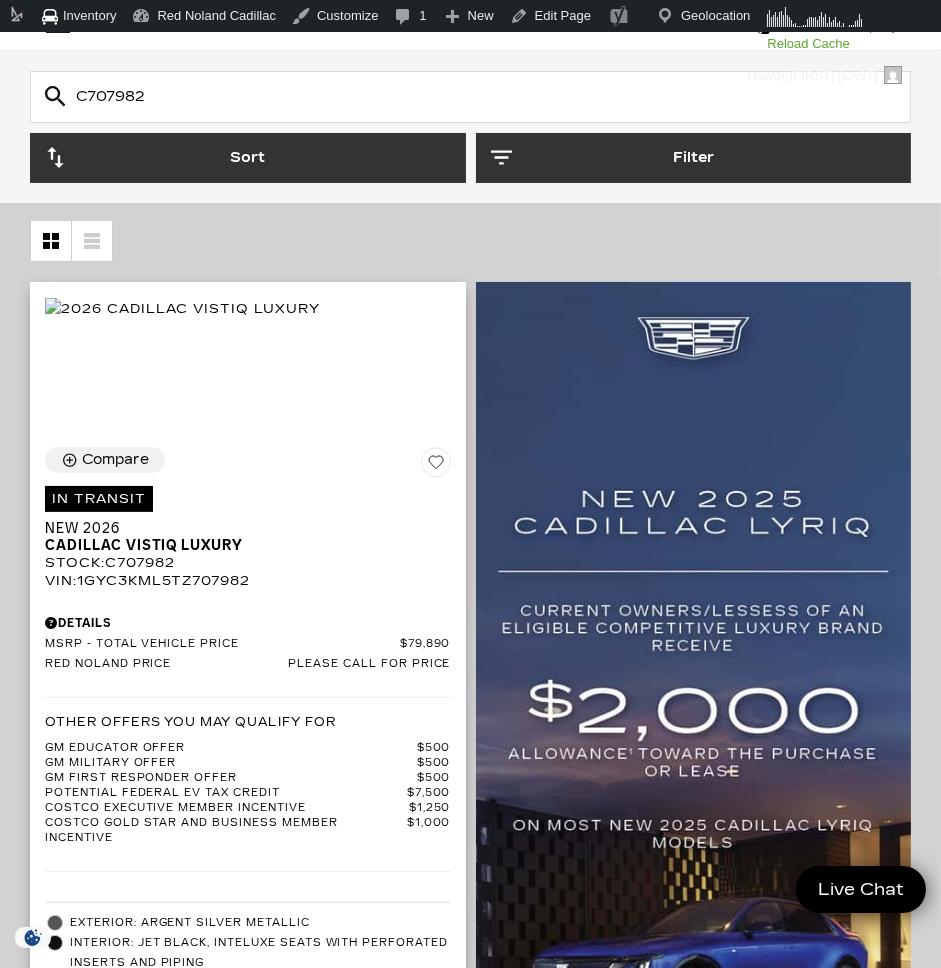scroll, scrollTop: 327, scrollLeft: 0, axis: vertical 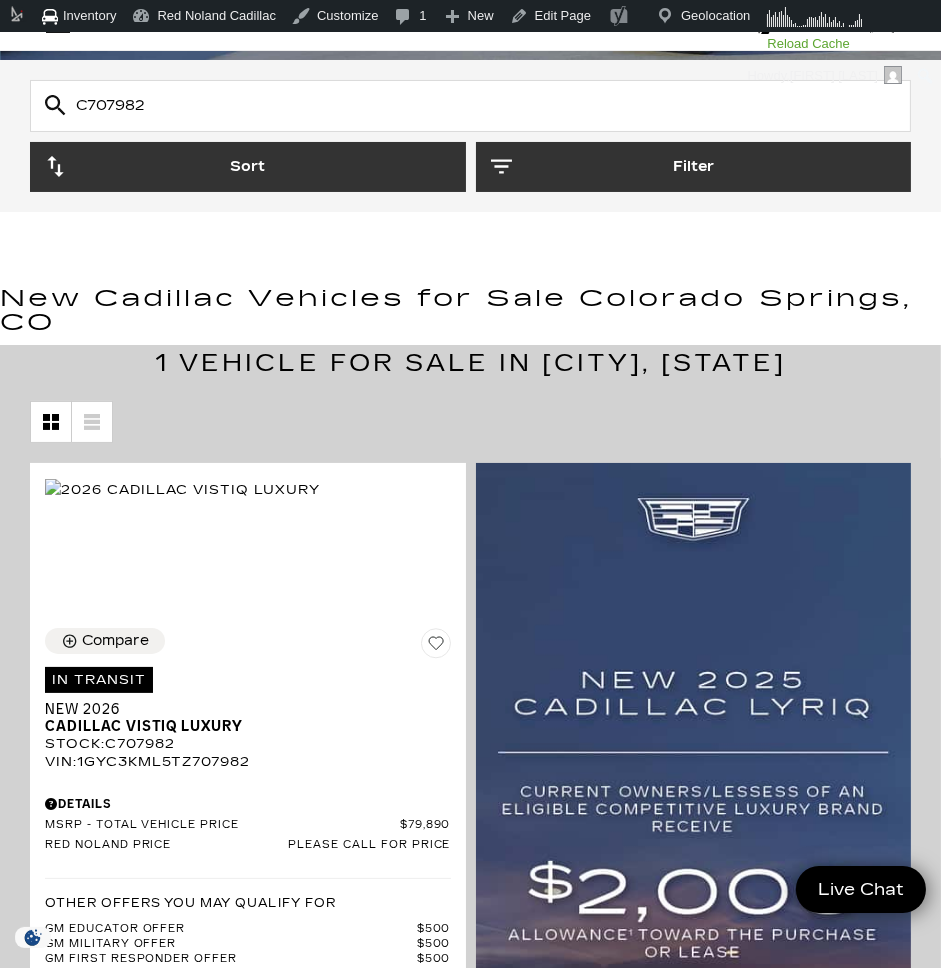 click on "C707982" at bounding box center (470, 106) 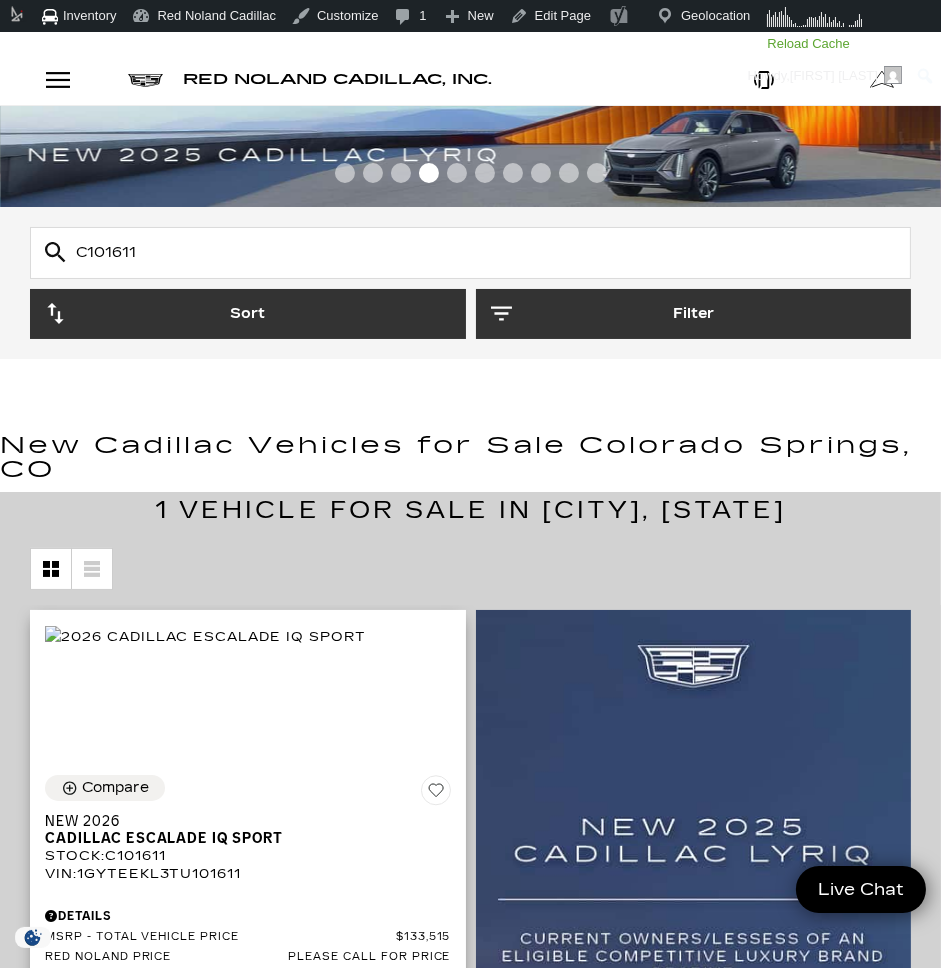 scroll, scrollTop: 0, scrollLeft: 0, axis: both 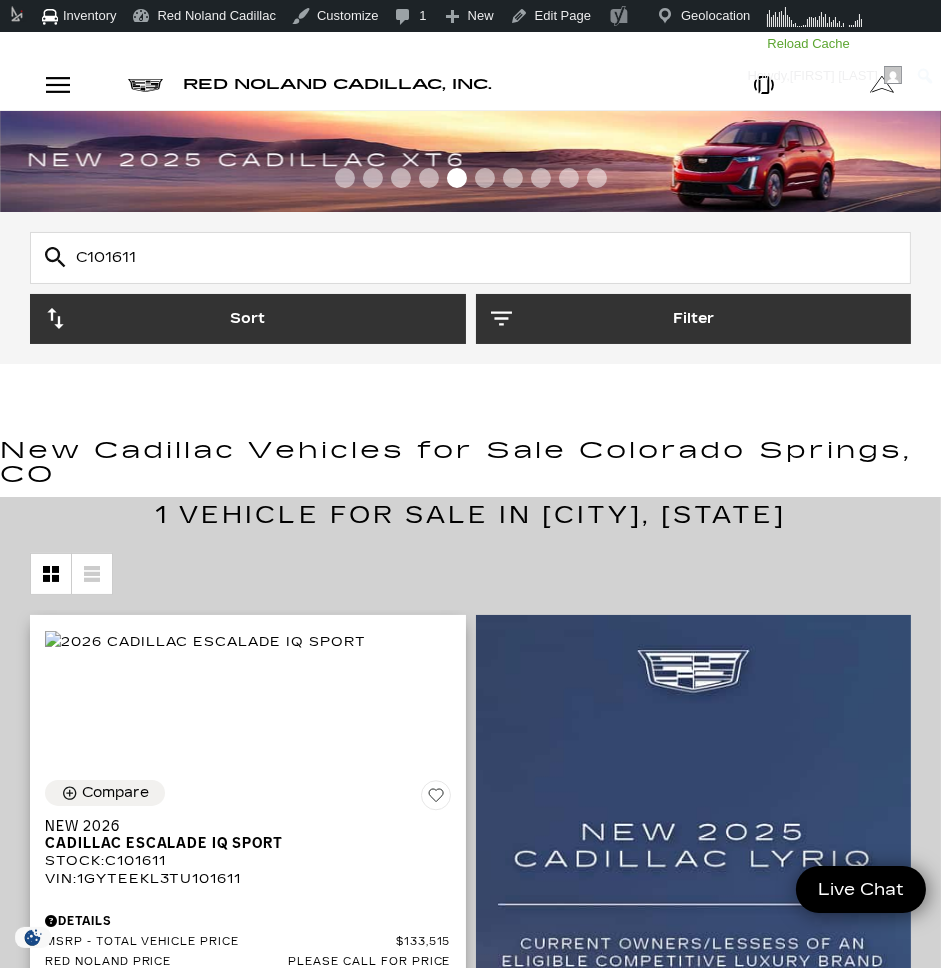 type on "C101611" 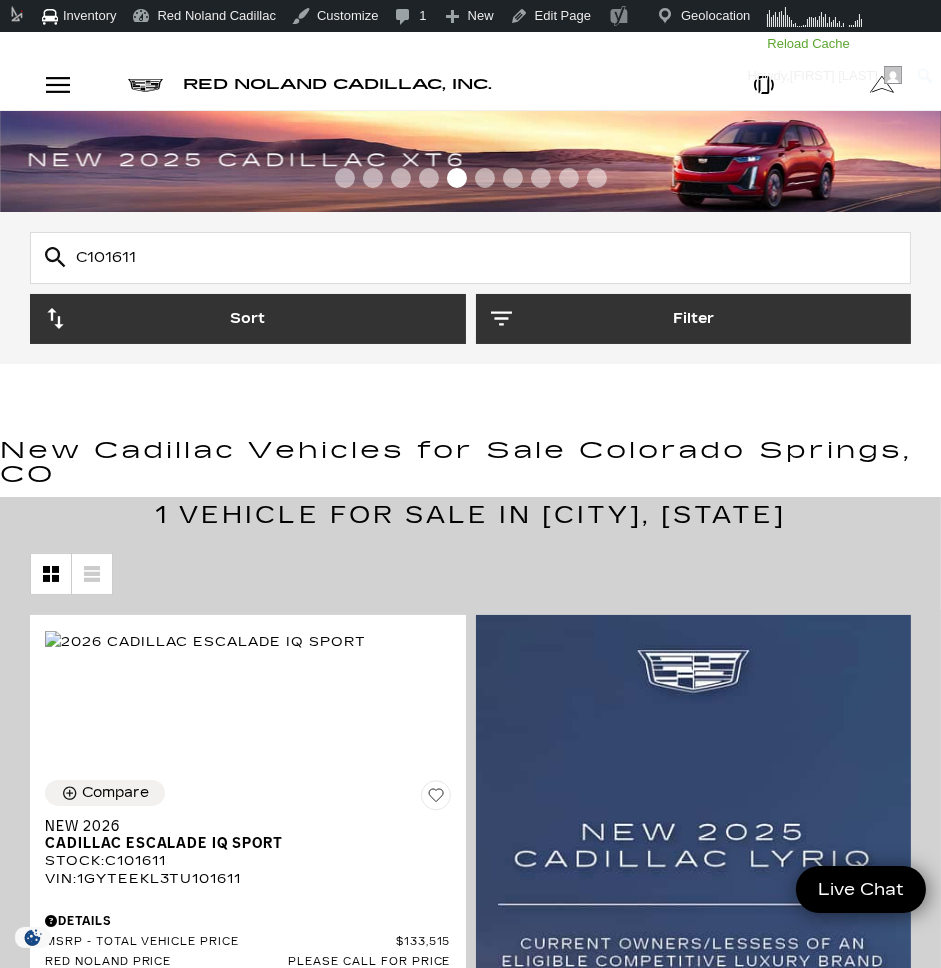 drag, startPoint x: 249, startPoint y: 713, endPoint x: 336, endPoint y: 291, distance: 430.8747 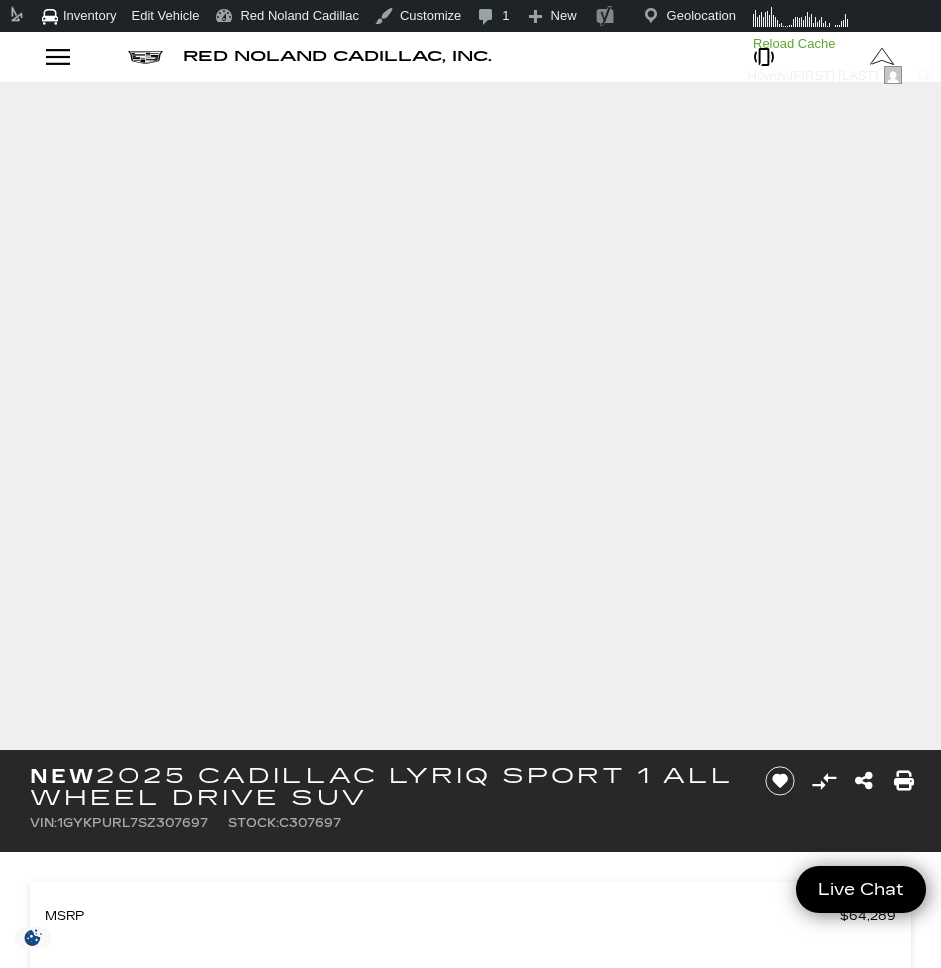 scroll, scrollTop: 0, scrollLeft: 0, axis: both 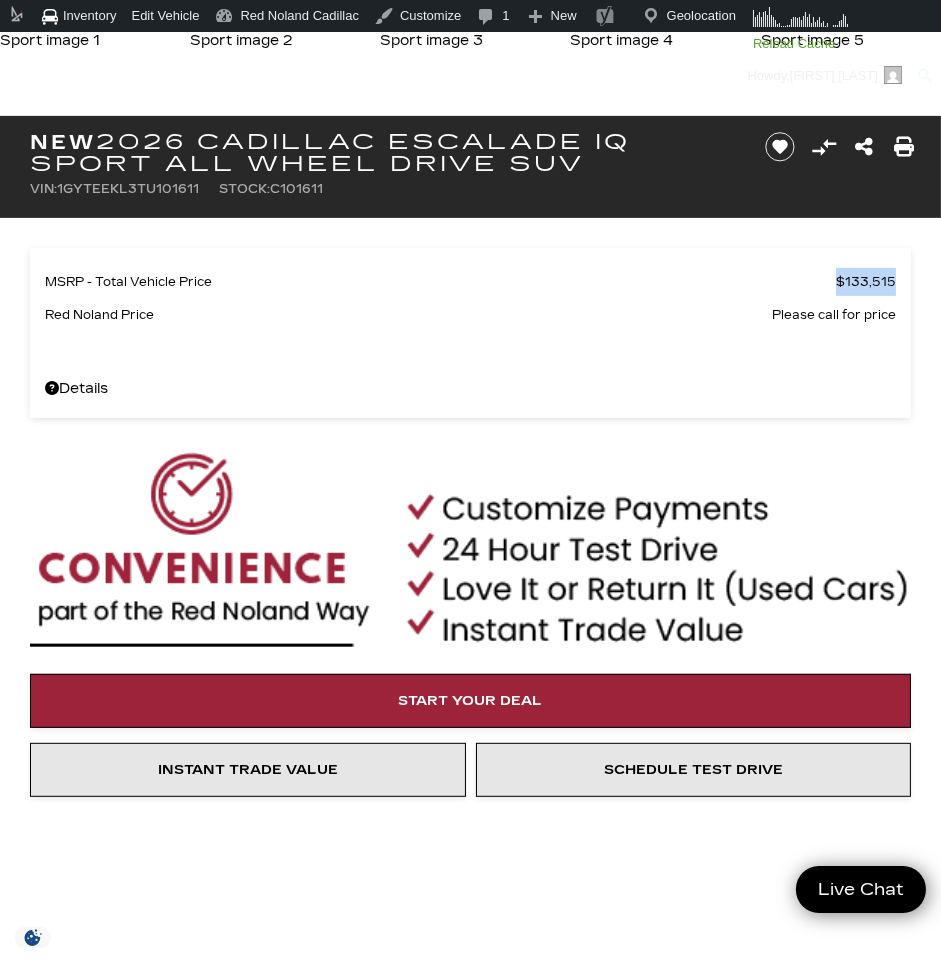 drag, startPoint x: 902, startPoint y: 273, endPoint x: 836, endPoint y: 278, distance: 66.189125 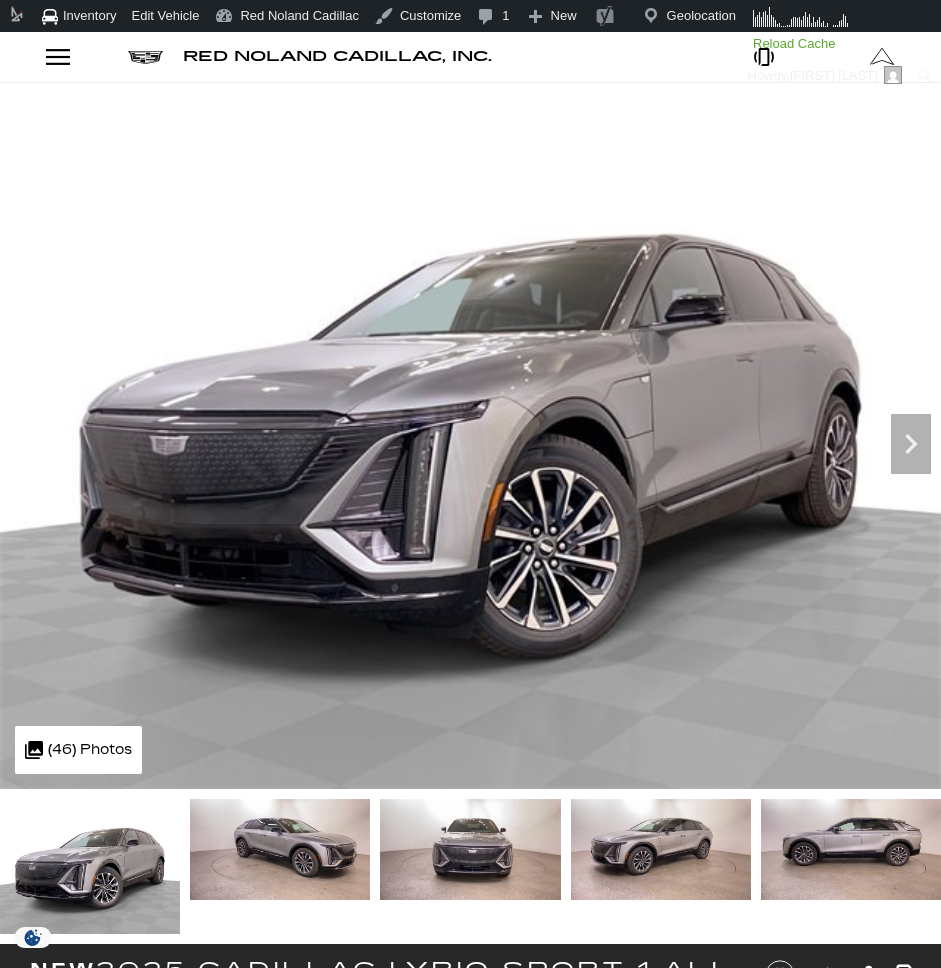 scroll, scrollTop: 460, scrollLeft: 0, axis: vertical 